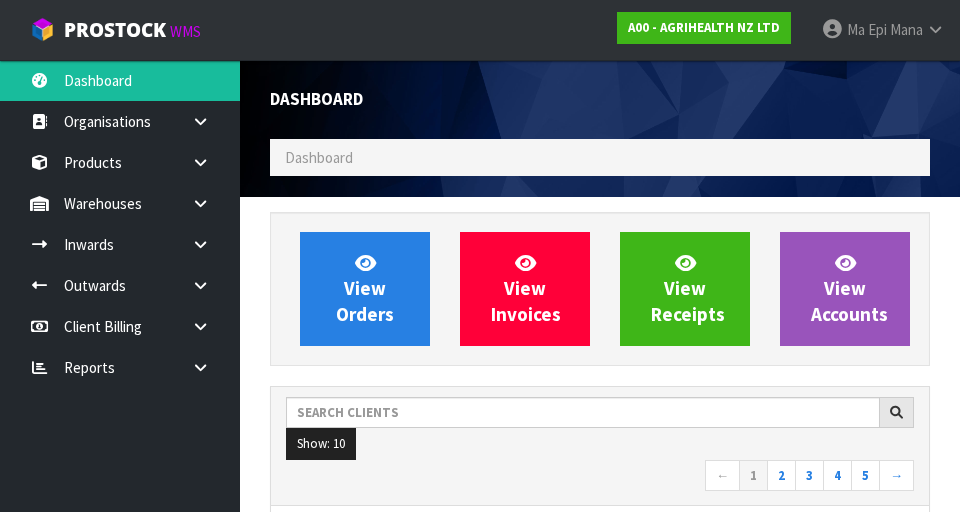 scroll, scrollTop: 512, scrollLeft: 0, axis: vertical 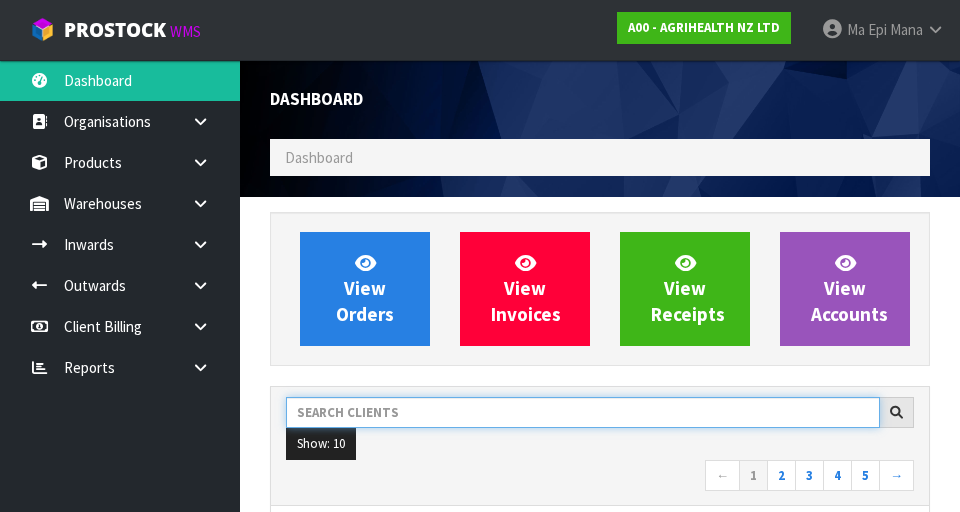 click at bounding box center (583, 412) 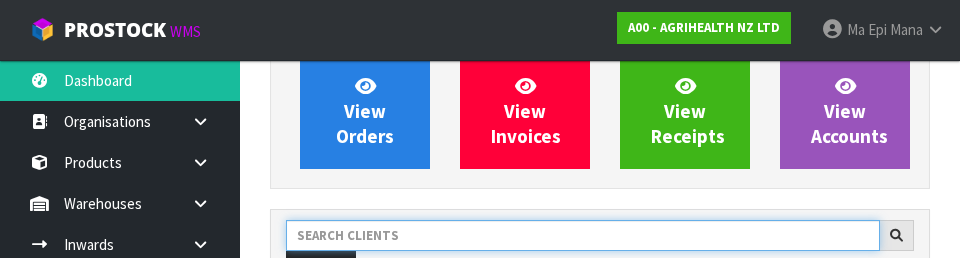 scroll, scrollTop: 274, scrollLeft: 0, axis: vertical 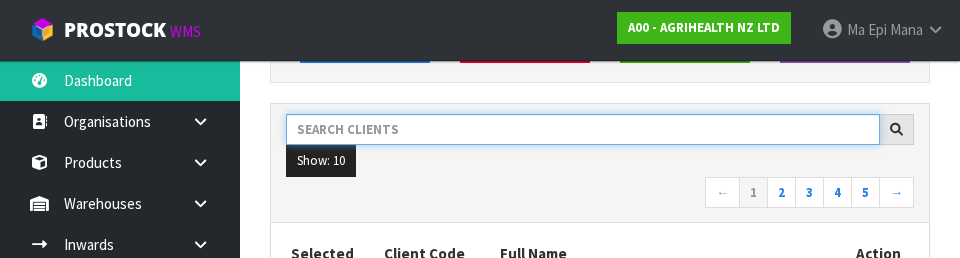 type on "," 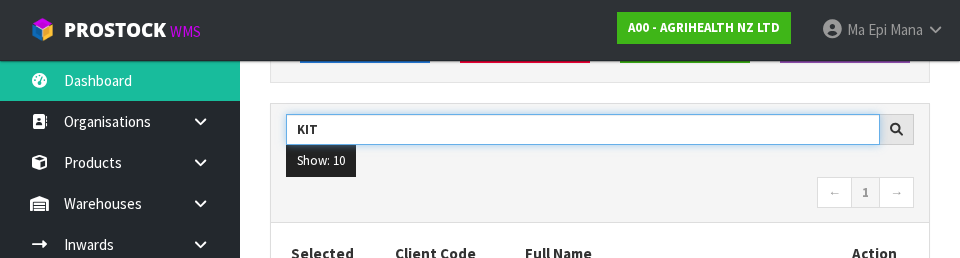 type on "KIT" 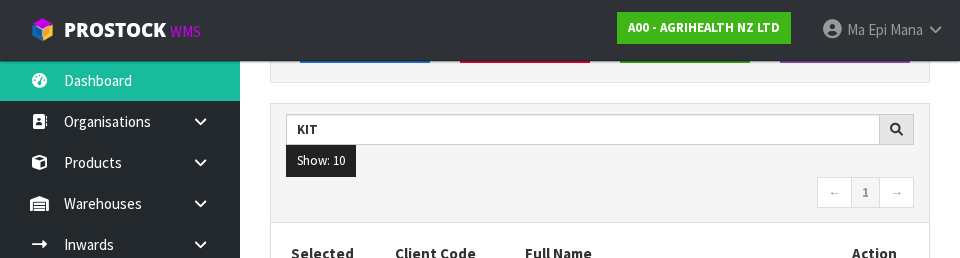 click on "Show: 10
5
10
25
50" at bounding box center (600, 161) 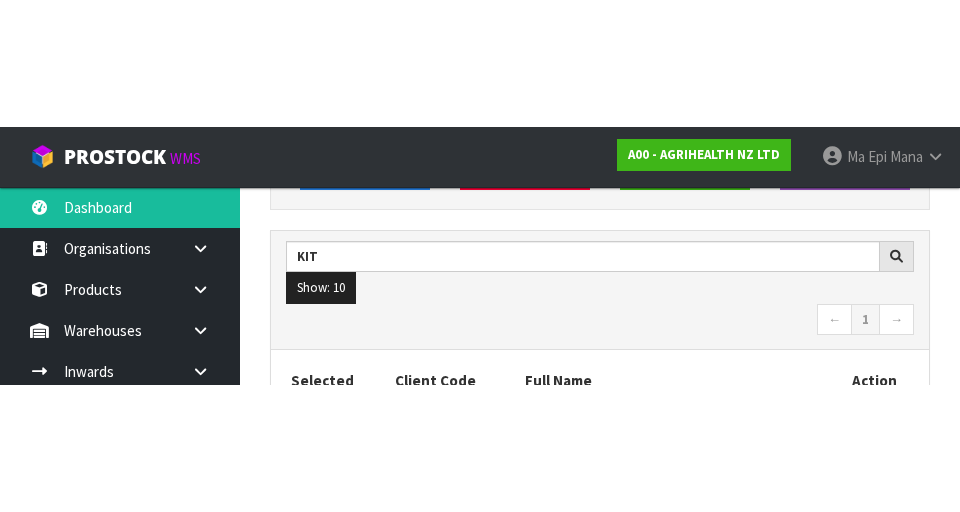 scroll, scrollTop: 283, scrollLeft: 0, axis: vertical 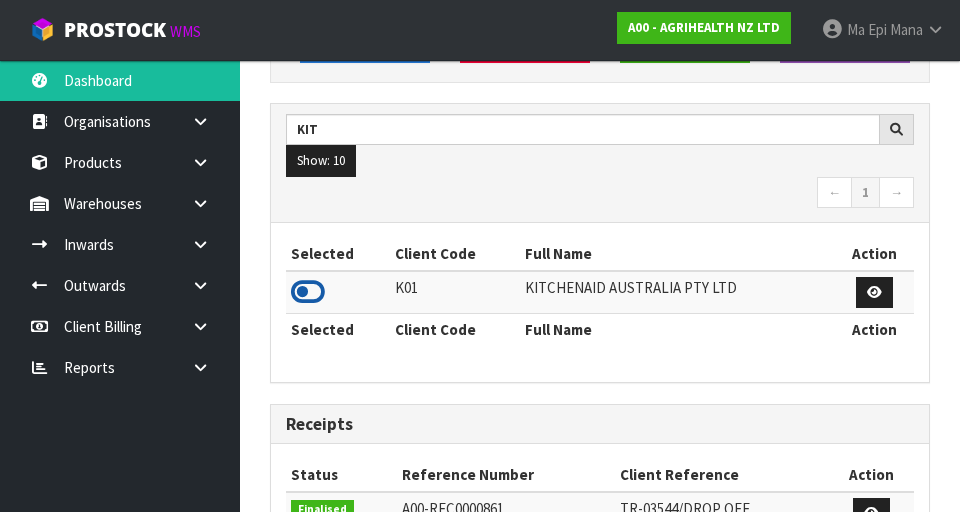 click at bounding box center [308, 292] 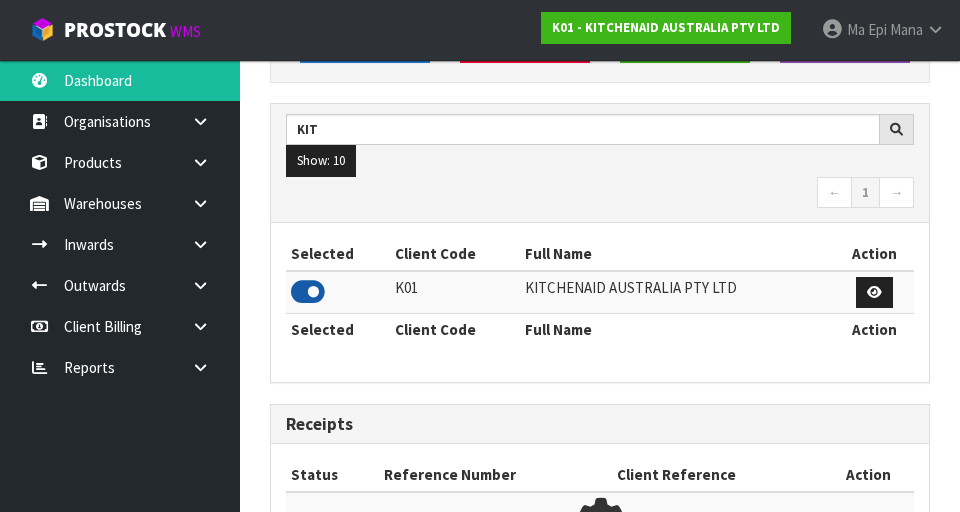 scroll, scrollTop: 1318, scrollLeft: 690, axis: both 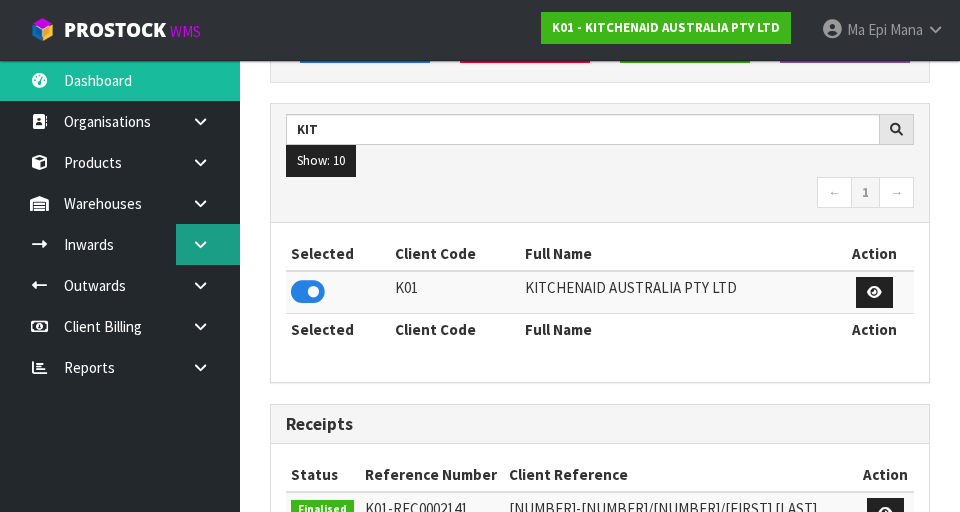 click at bounding box center [200, 244] 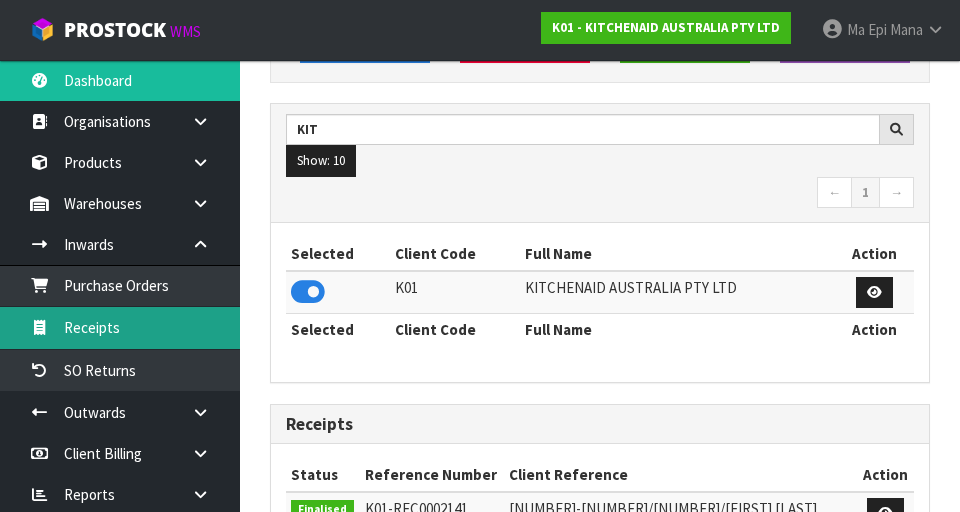 click on "Receipts" at bounding box center [120, 327] 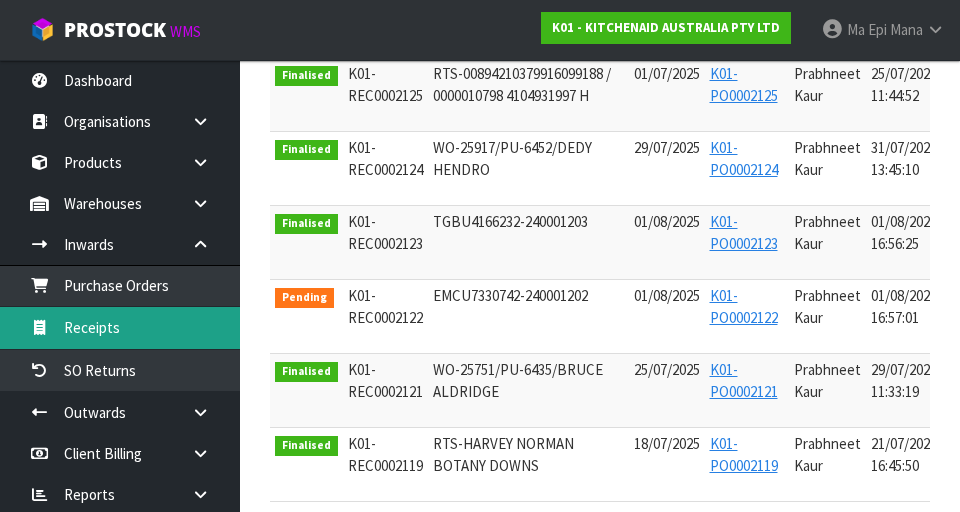 scroll, scrollTop: 773, scrollLeft: 0, axis: vertical 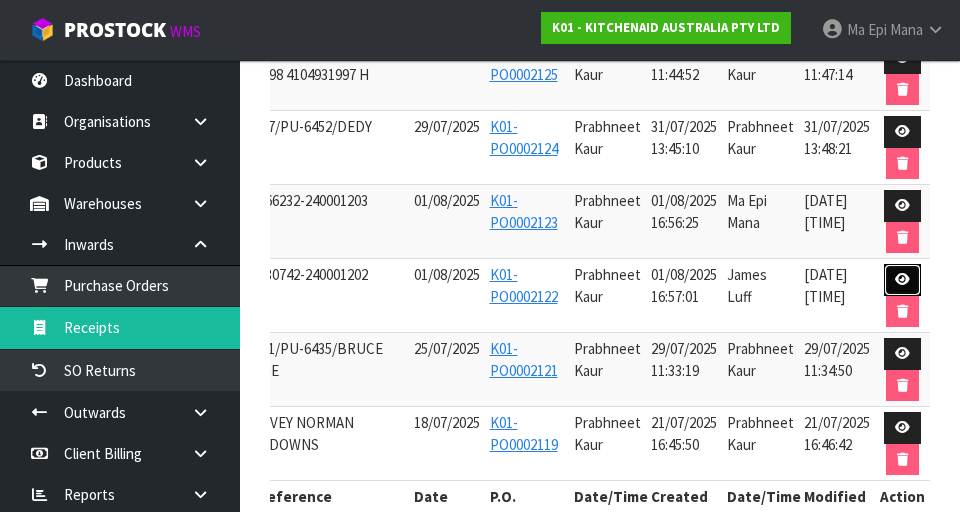 click at bounding box center (902, 279) 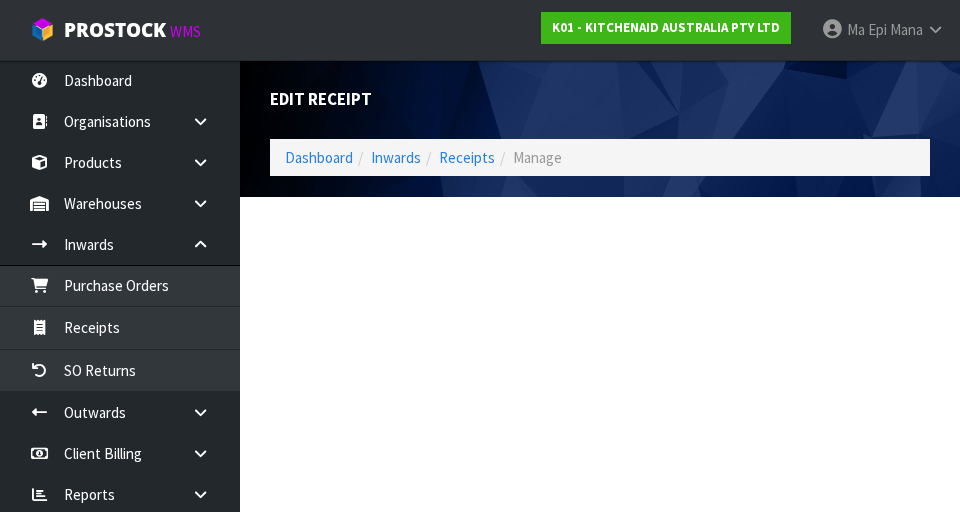 scroll, scrollTop: 0, scrollLeft: 0, axis: both 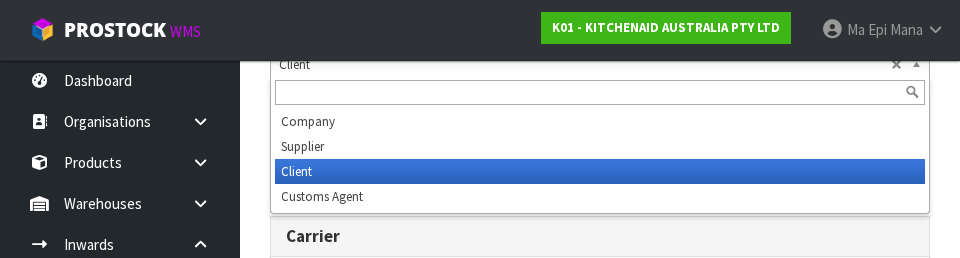 click on "Carrier
Carrier
ACT TRANSPORT LTD - ACT TRANSPORT LTD AGS - AGS WORLD TRANSPORT AIR TRANSPORT WORLD FREIGHT LTD - AIR TRANSPORT WORLD FREIGHT LTD AJ TUTILL CARRIERS - AJ TUTILL CARRIERS AKT LTD - AKT LTD ALLIANCE PRINTERS - ALLIANCE PRINTERS ANGEL - ANGEL TRANSPORT AUSTRALIA POST - AUSTRALIA POST AXIMA CORPORATION - AXIMA CORPORATION AZI'S GLOBAL - AZI'S GLOBAL BASTRAPEO - BASCIK TRANSPORT BDH TRANSPORT - BDH TRANSPORT BOOTHS TRANSPORT - BOOTHS TRANSPORT BORDER EXPRESS - BORDER EXPRESS C.H .ROBINSON WORLDWIDE NZ - C.H .ROBINSON WORLDWIDE NZ C.T. FREIGHT NZ LTD - C.T. FREIGHT NZ LTD CARGO PLUS - CARGO PLUS CAROTRANS CFS - CAROTRANS CFS CARRY ON TRANSPORT - CARRY ON TRANSPORT CASTLE PARCELS LIMITED - CASTLE PARCELS LIMITED CAVALIER TRANSPORT - CAVALIER TRANSPORT CHALLENGE LOGISTICS LTD - CHALLENGE LOGISTICS LTD CHARTA PACKAGING LIMITED - CHARTA PACKAGING LIMITED CHEMCOURIERS - CHEMCOURIERS CMT FREIGHT - CMT CONROY - CONROY REMOVALS" at bounding box center (600, 288) 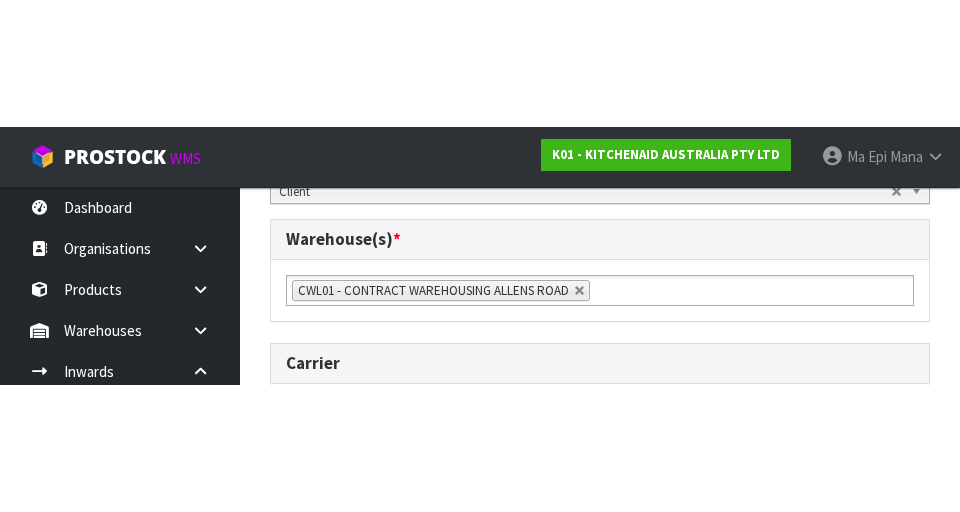 scroll, scrollTop: 1018, scrollLeft: 0, axis: vertical 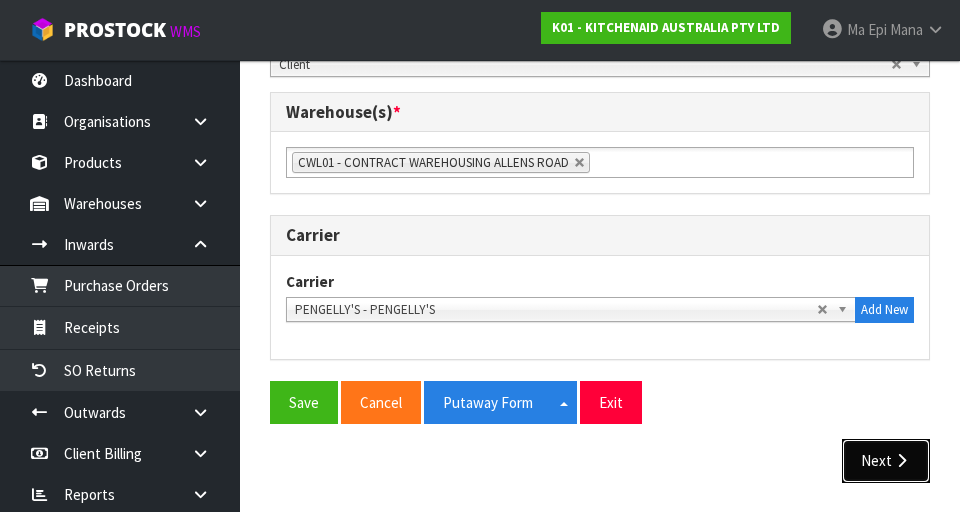 click on "Next" at bounding box center (886, 460) 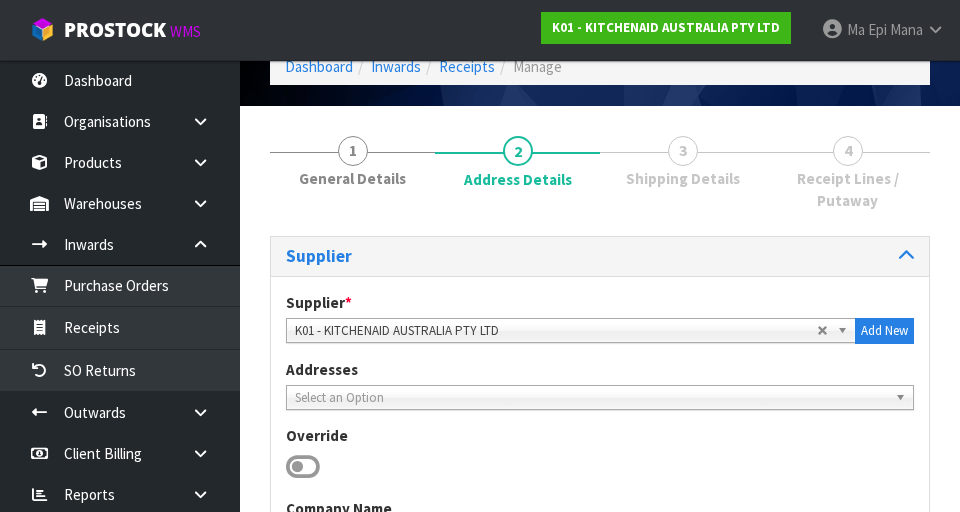 scroll, scrollTop: 1300, scrollLeft: 0, axis: vertical 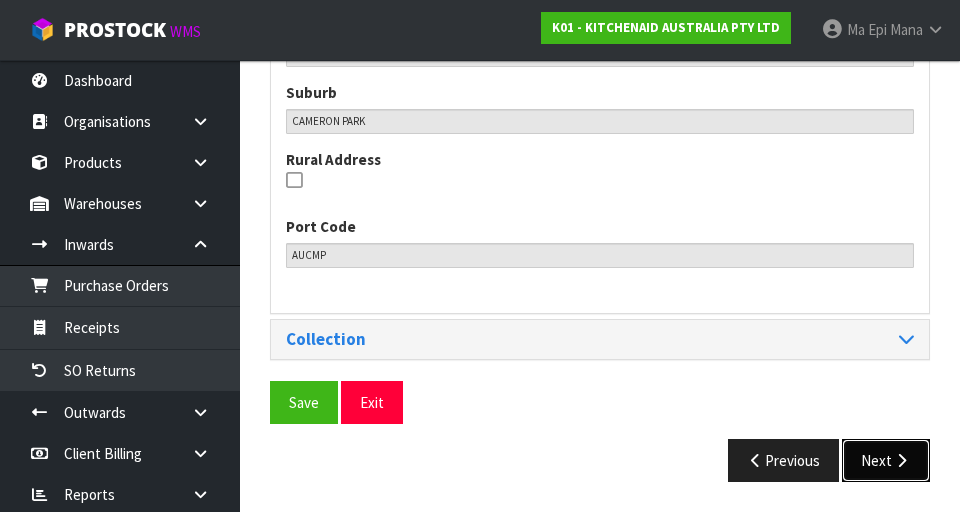 click on "Next" at bounding box center (886, 460) 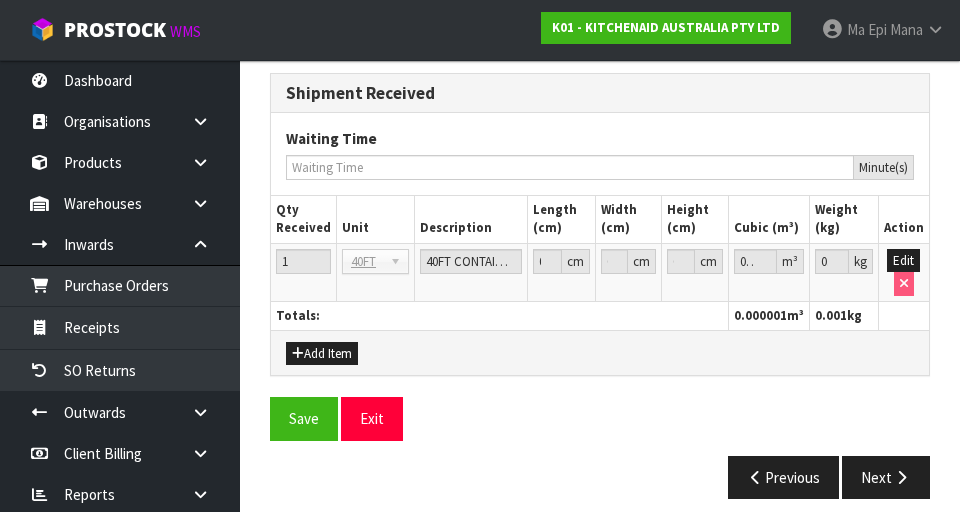 scroll, scrollTop: 2232, scrollLeft: 0, axis: vertical 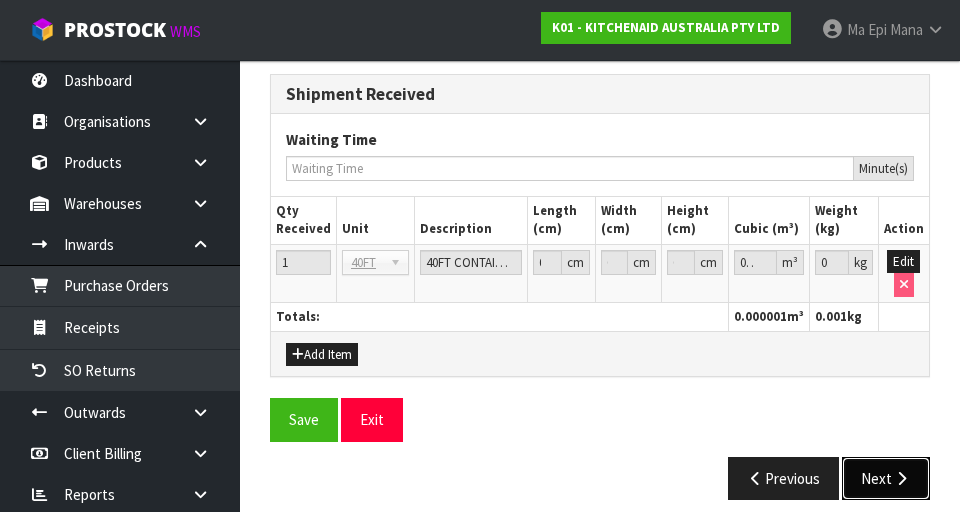 click at bounding box center (901, 478) 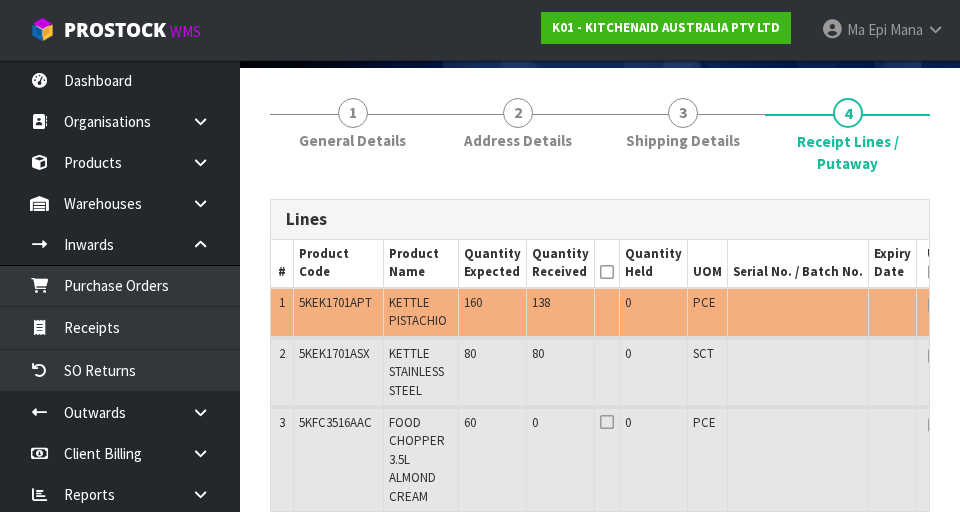 scroll, scrollTop: 131, scrollLeft: 0, axis: vertical 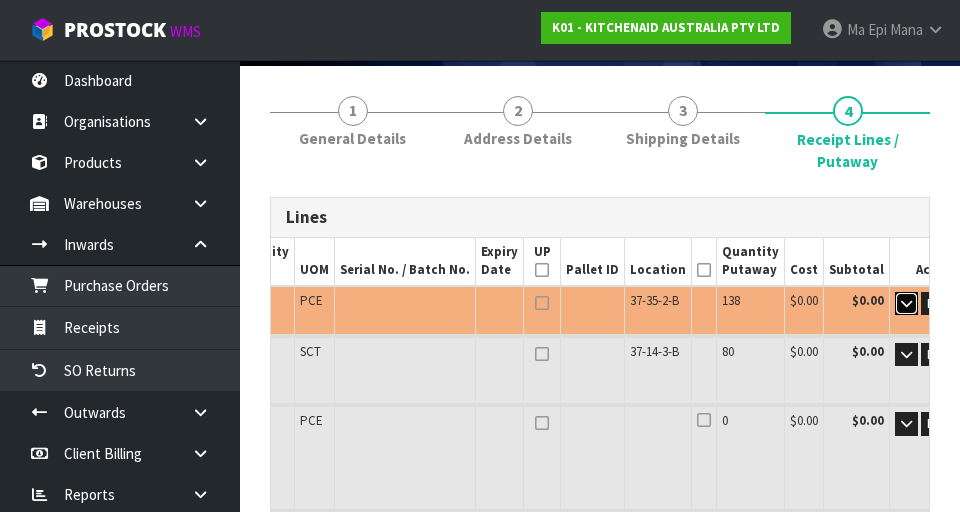 click at bounding box center [906, 304] 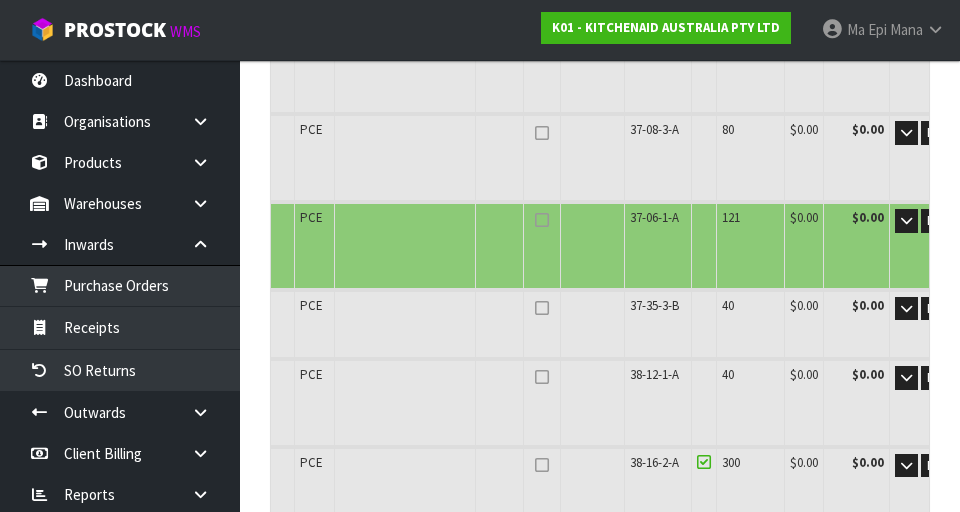 scroll, scrollTop: 8901, scrollLeft: 0, axis: vertical 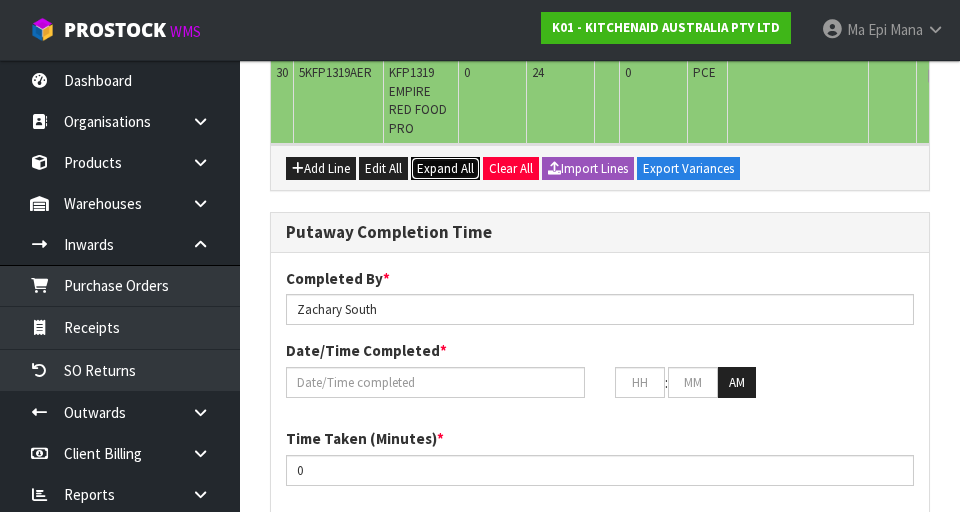 click on "Expand All" at bounding box center (445, 168) 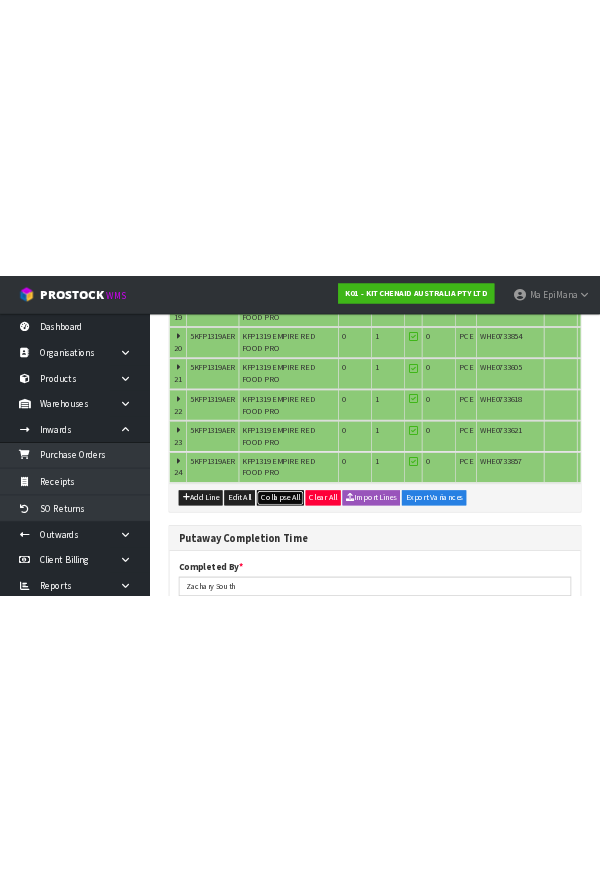 scroll, scrollTop: 0, scrollLeft: 0, axis: both 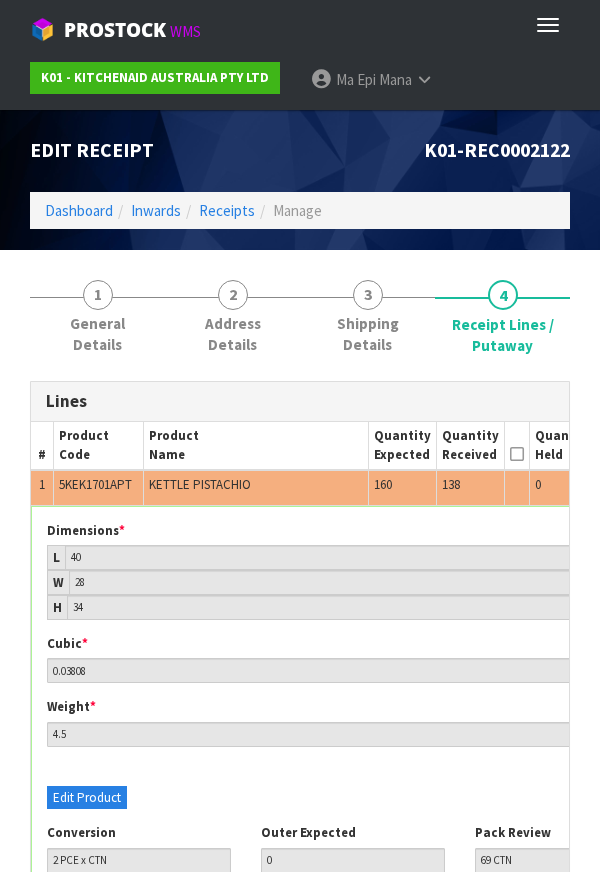 click on "Organisations" at bounding box center [0, 0] 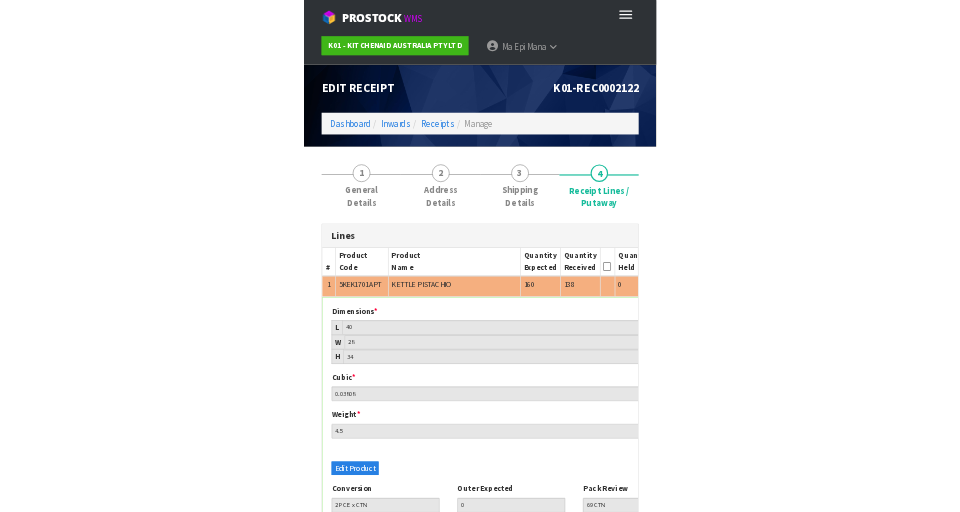 scroll, scrollTop: 72, scrollLeft: 0, axis: vertical 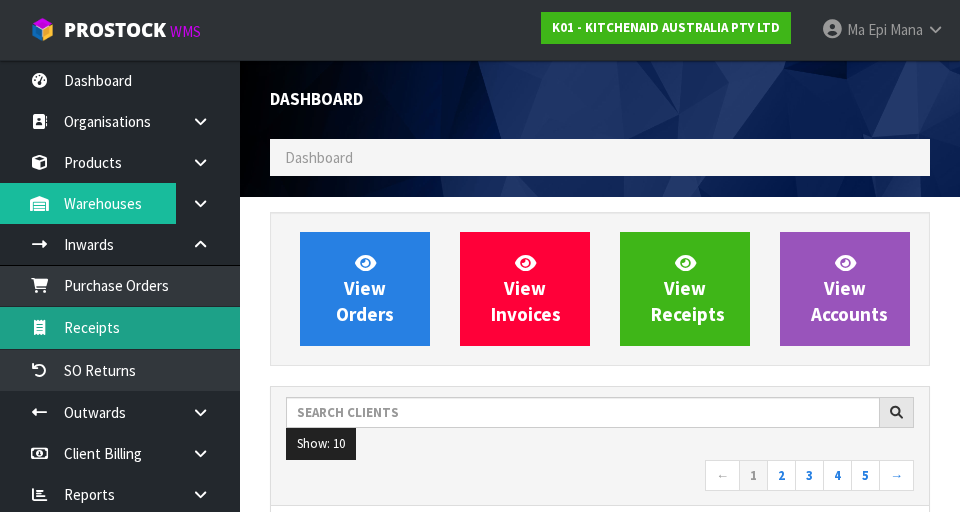 click on "Receipts" at bounding box center (120, 327) 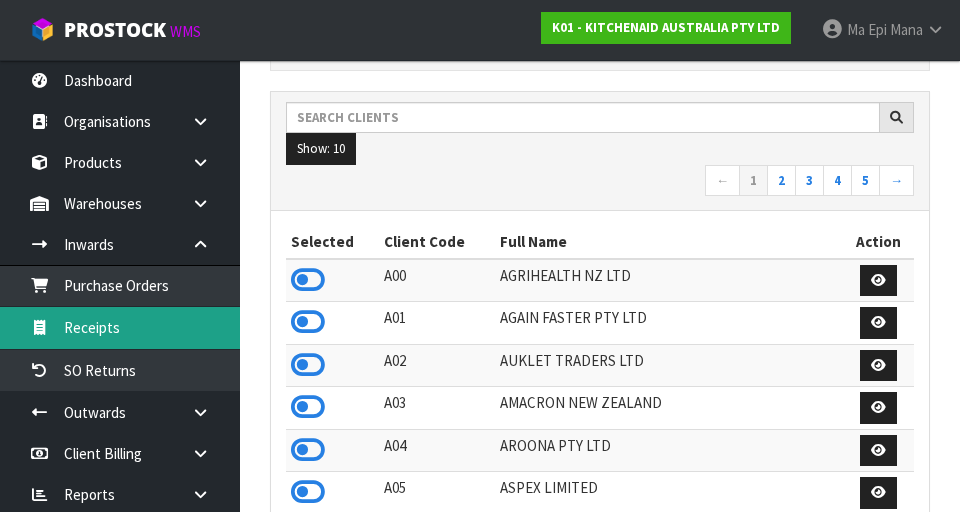 scroll, scrollTop: 293, scrollLeft: 0, axis: vertical 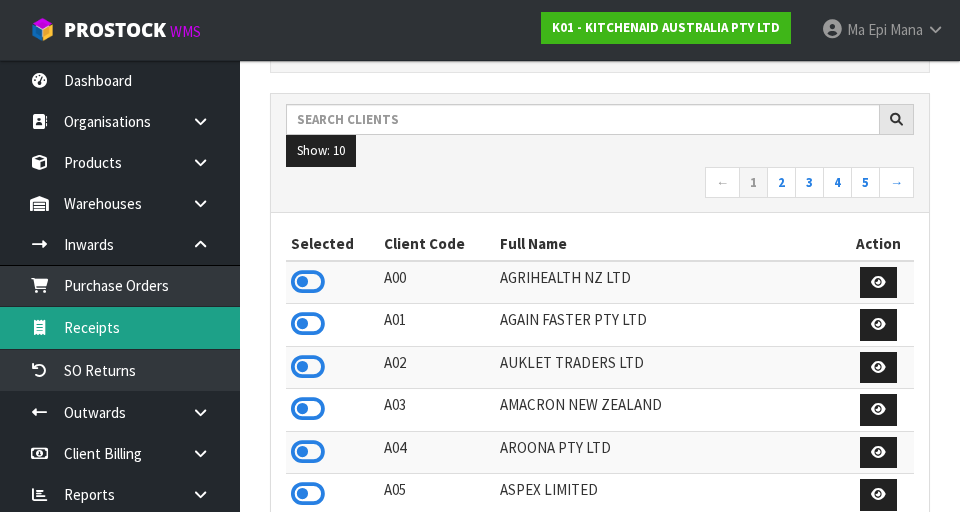 click on "Receipts" at bounding box center [120, 327] 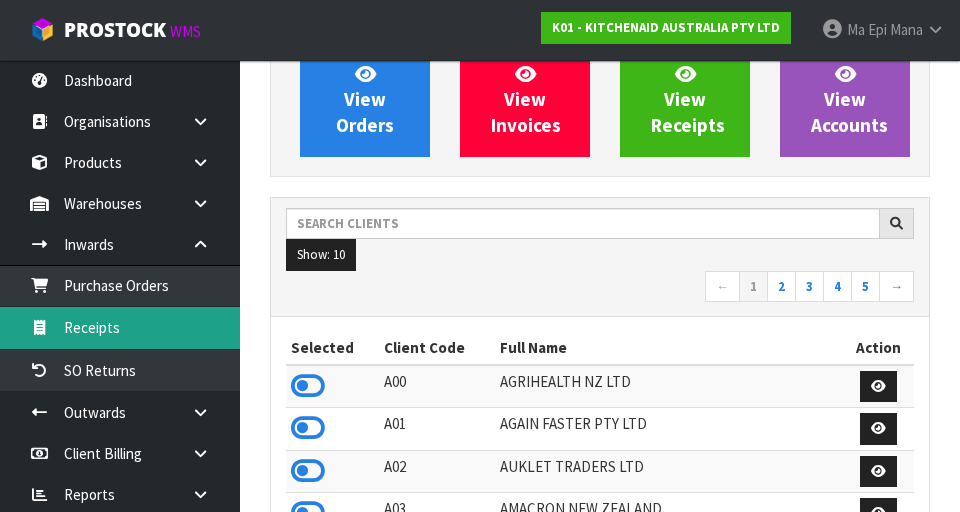 scroll, scrollTop: 172, scrollLeft: 0, axis: vertical 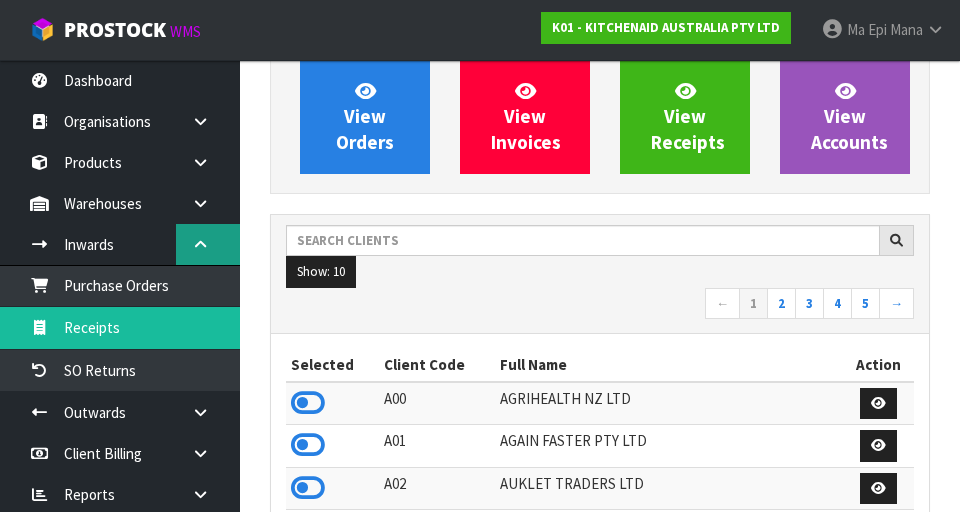 click at bounding box center (208, 244) 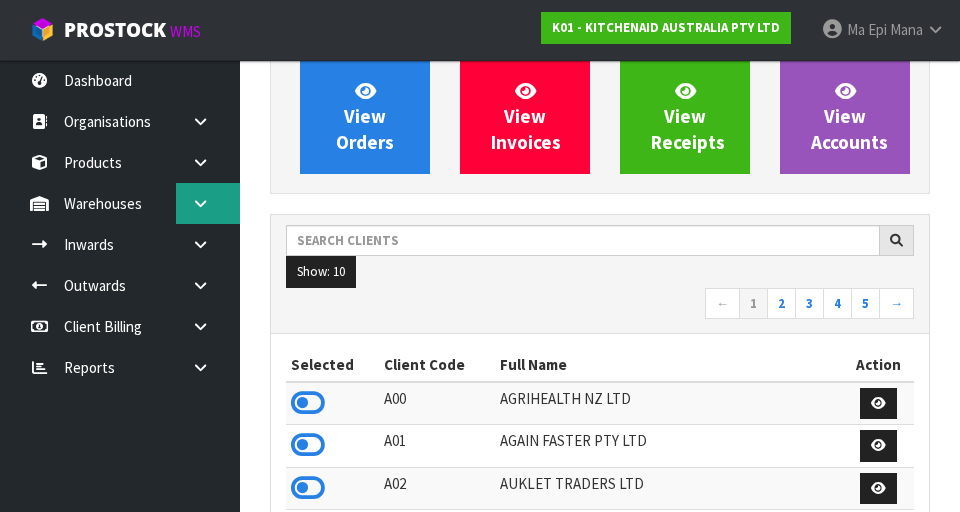 click at bounding box center [208, 203] 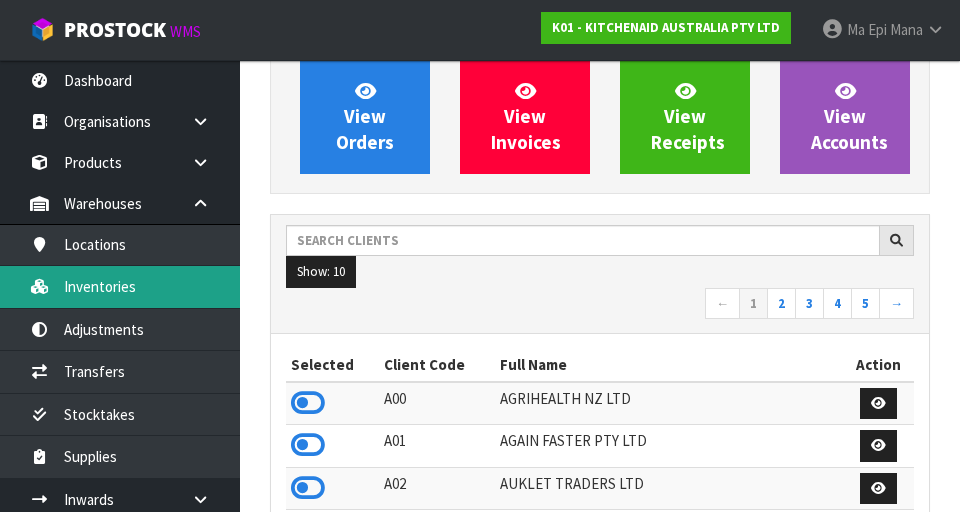 click on "Inventories" at bounding box center (120, 286) 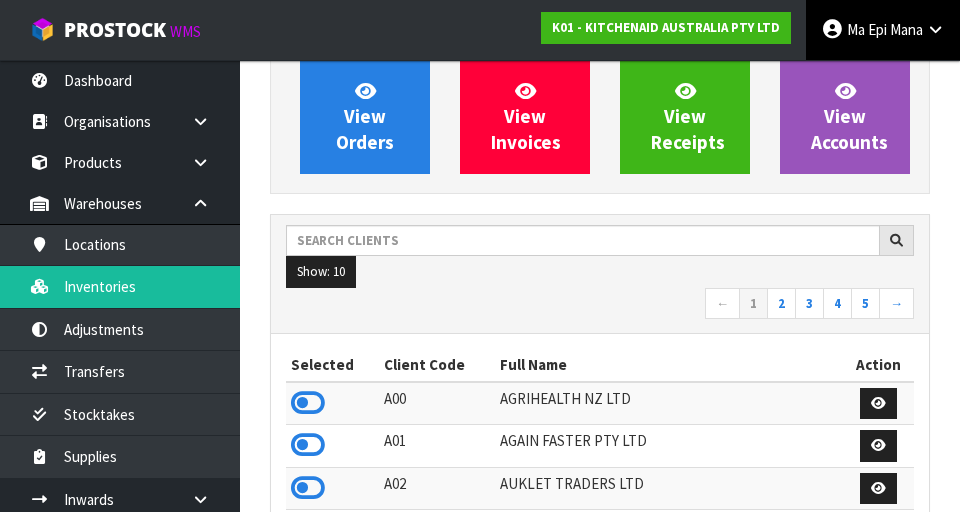 click on "Ma Epi" at bounding box center (867, 29) 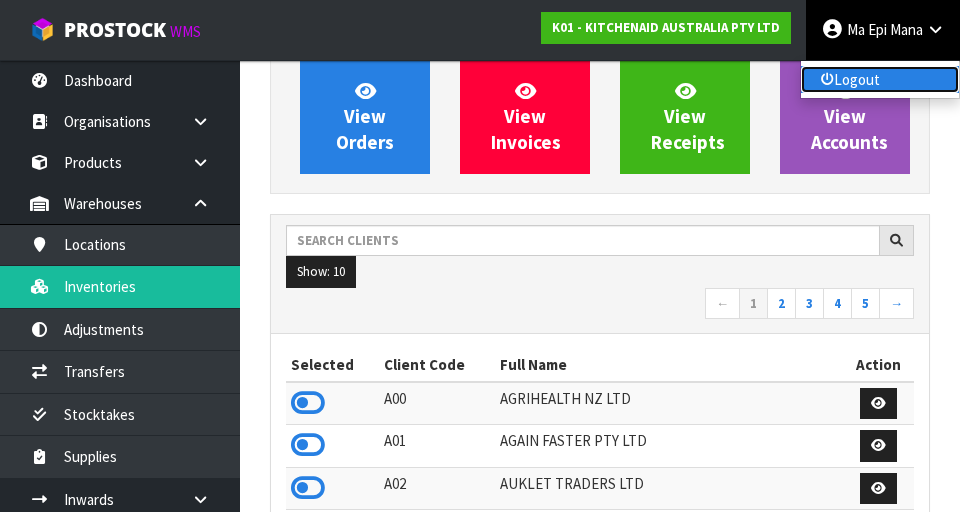 click on "Logout" at bounding box center [880, 79] 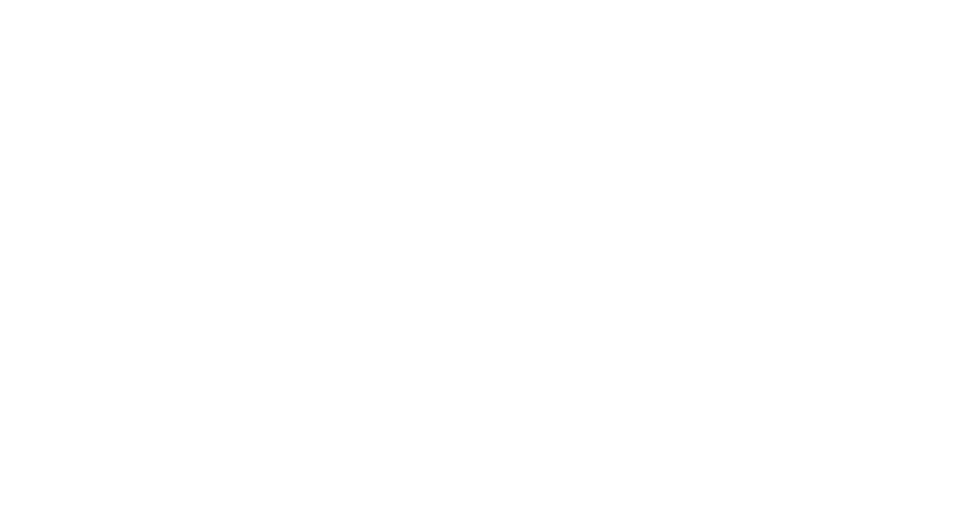 scroll, scrollTop: 0, scrollLeft: 0, axis: both 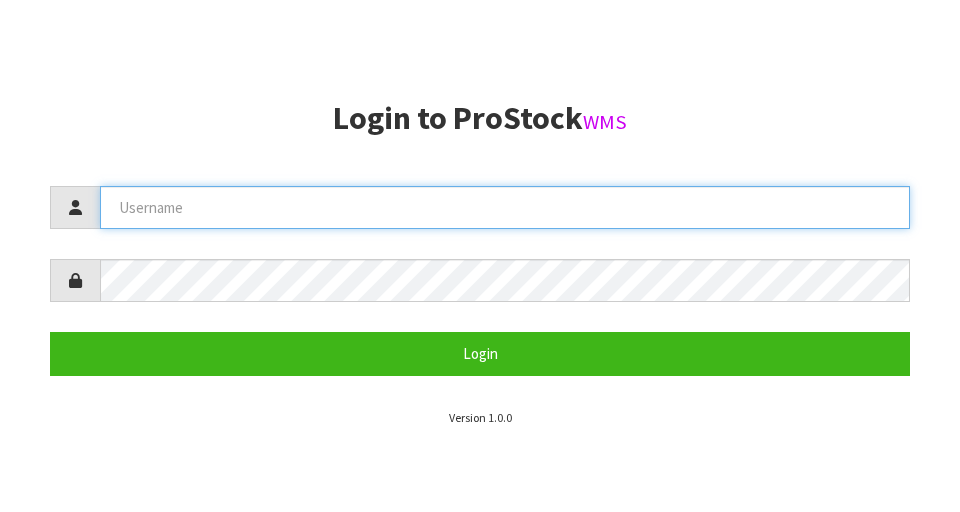 click at bounding box center [505, 207] 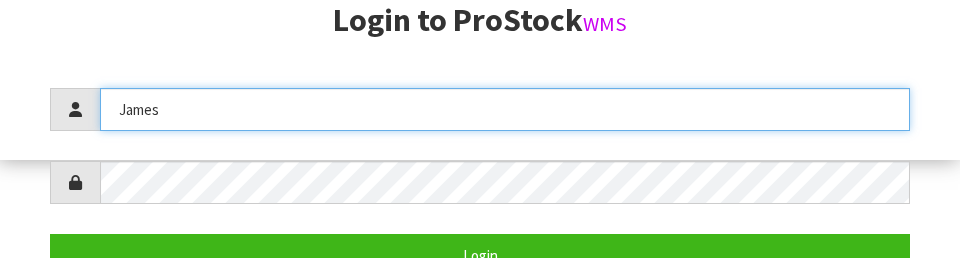 scroll, scrollTop: 399, scrollLeft: 0, axis: vertical 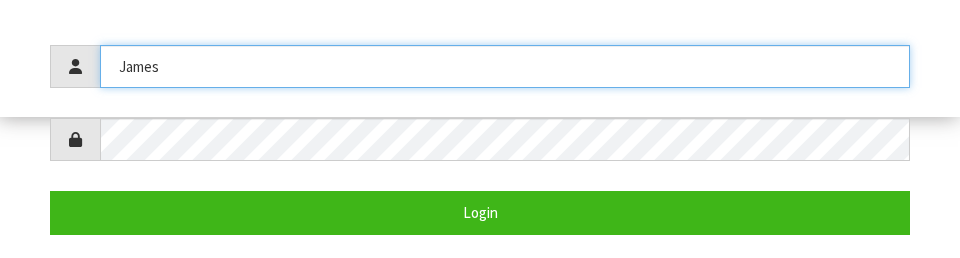 type on "James" 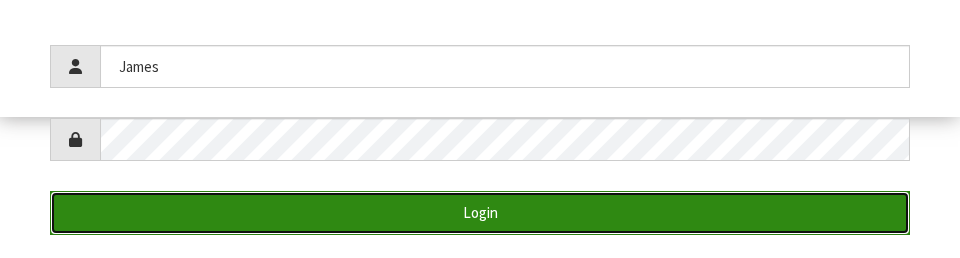 click on "Login" at bounding box center (480, 212) 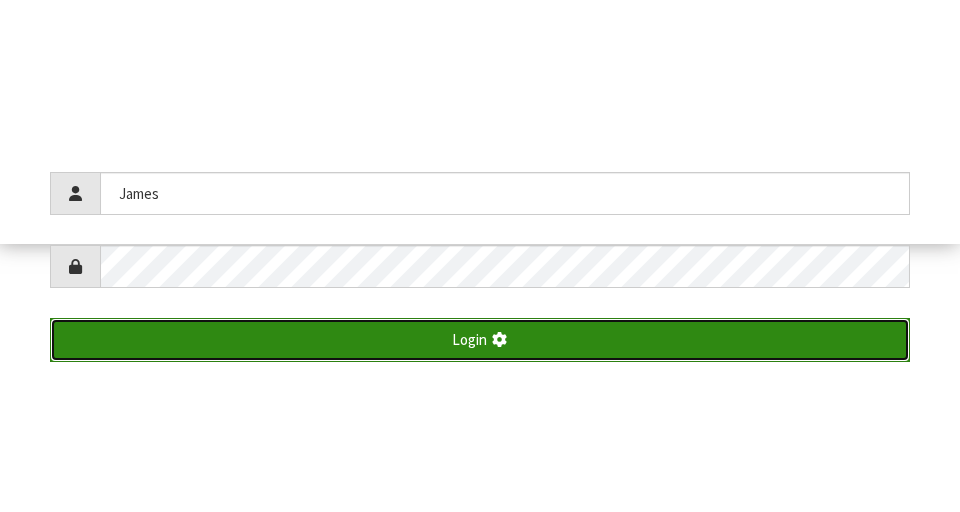 scroll, scrollTop: 512, scrollLeft: 0, axis: vertical 